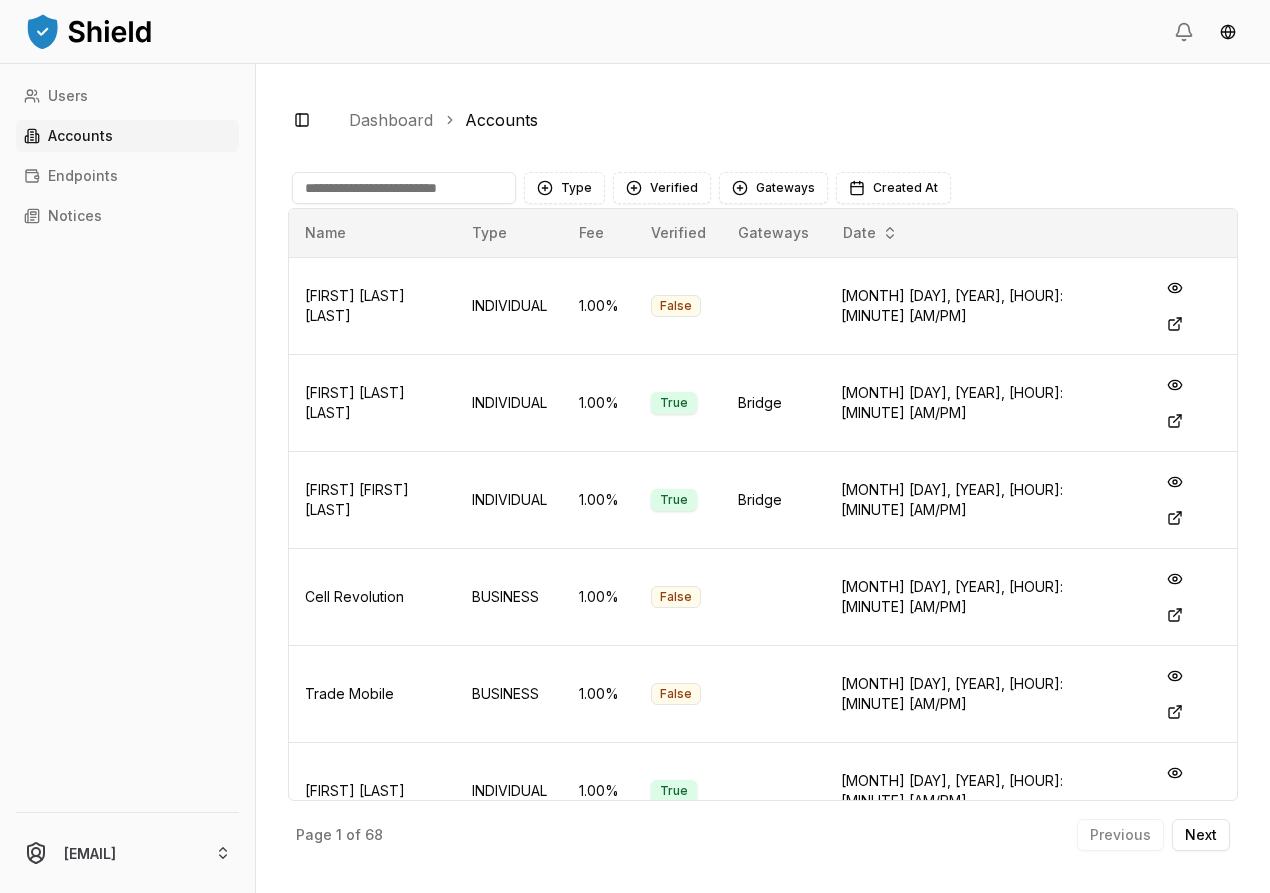 scroll, scrollTop: 0, scrollLeft: 0, axis: both 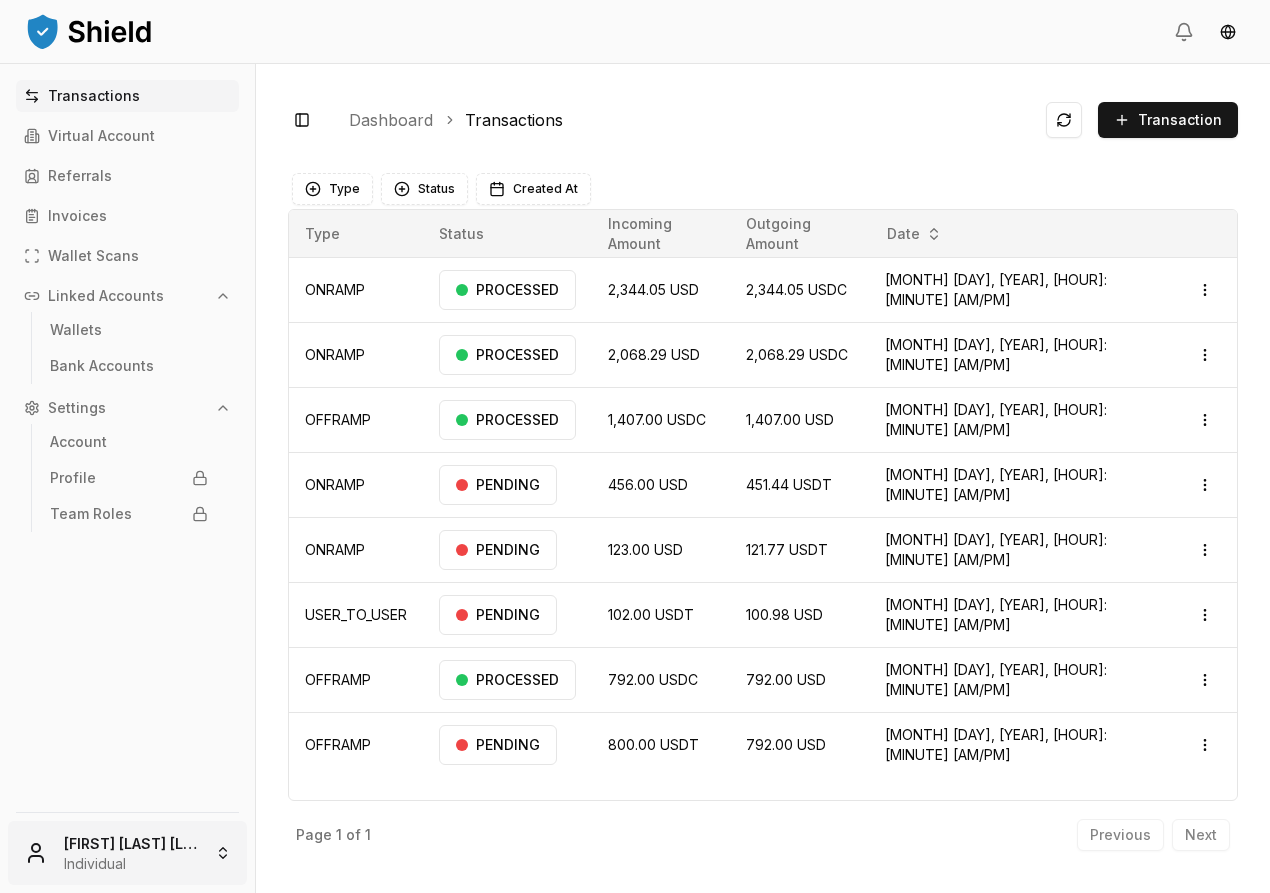 click on "Transactions Virtual Account Referrals Invoices Wallet Scans Linked Accounts Wallets Bank Accounts Settings Account Profile Team Roles Lucas Achaval Rodríguez Individual Toggle Sidebar Dashboard Transactions   Transaction ONRAMP   2,344.05 USD   2,344.05 USDC Jul 3, 2025, 2:11 PM PROCESSED Open menu ONRAMP   2,068.29 USD   2,068.29 USDC Jun 13, 2025, 4:02 PM PROCESSED Open menu OFFRAMP   1,407.00 USDC   1,407.00 USD May 9, 2025, 4:17 PM PROCESSED Open menu ONRAMP   456.00 USD   451.44 USDT Apr 29, 2025, 8:24 PM PENDING Open menu ONRAMP   123.00 USD   121.77 USDT Apr 29, 2025, 8:18 PM PENDING Open menu USER_TO_USER   102.00 USDT   100.98 USD Apr 14, 2025, 2:37 PM PENDING Open menu OFFRAMP   792.00 USDC   792.00 USD Apr 9, 2025, 12:55 PM PROCESSED Open menu OFFRAMP   800.00 USDT   792.00 USD Mar 11, 2025, 10:53 AM PENDING Open menu Page 1 of 1 Previous Next Type Status Created At Type Status Incoming Amount Outgoing Amount Date   ONRAMP   PROCESSED   2,344.05   USD   2,344.05   USDC   Jul 3, 2025, 2:11 PM" at bounding box center [635, 446] 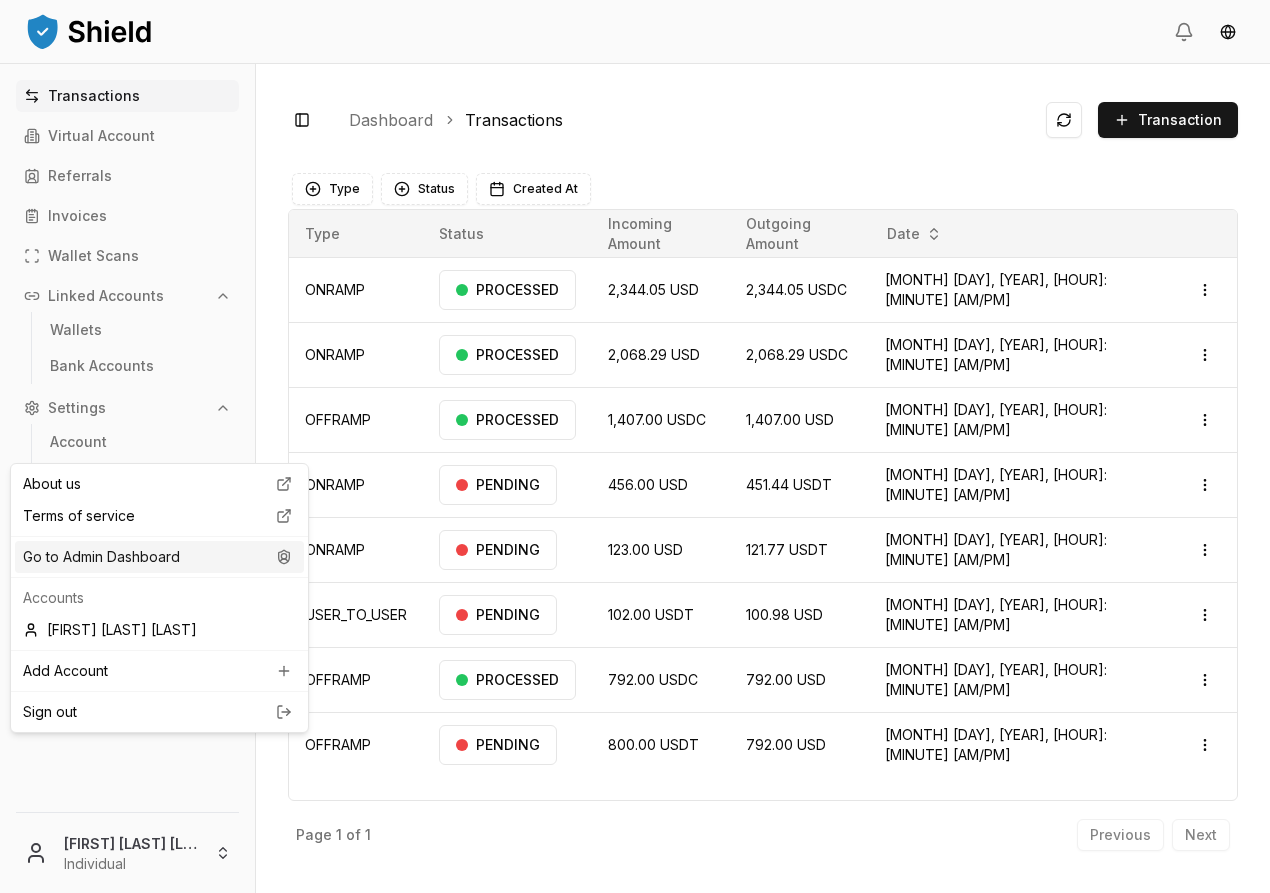 click on "Go to Admin Dashboard" at bounding box center (159, 557) 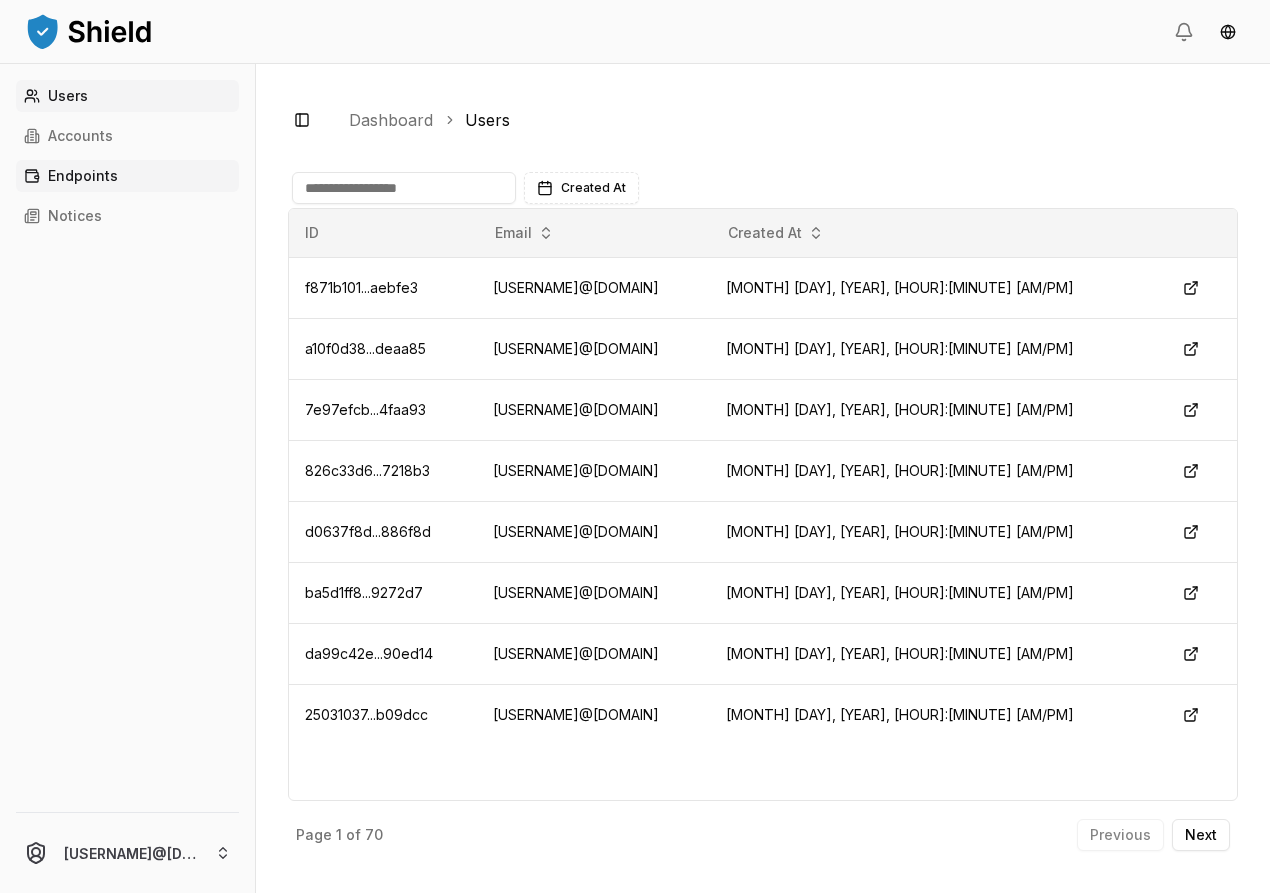 click on "Endpoints" at bounding box center [83, 176] 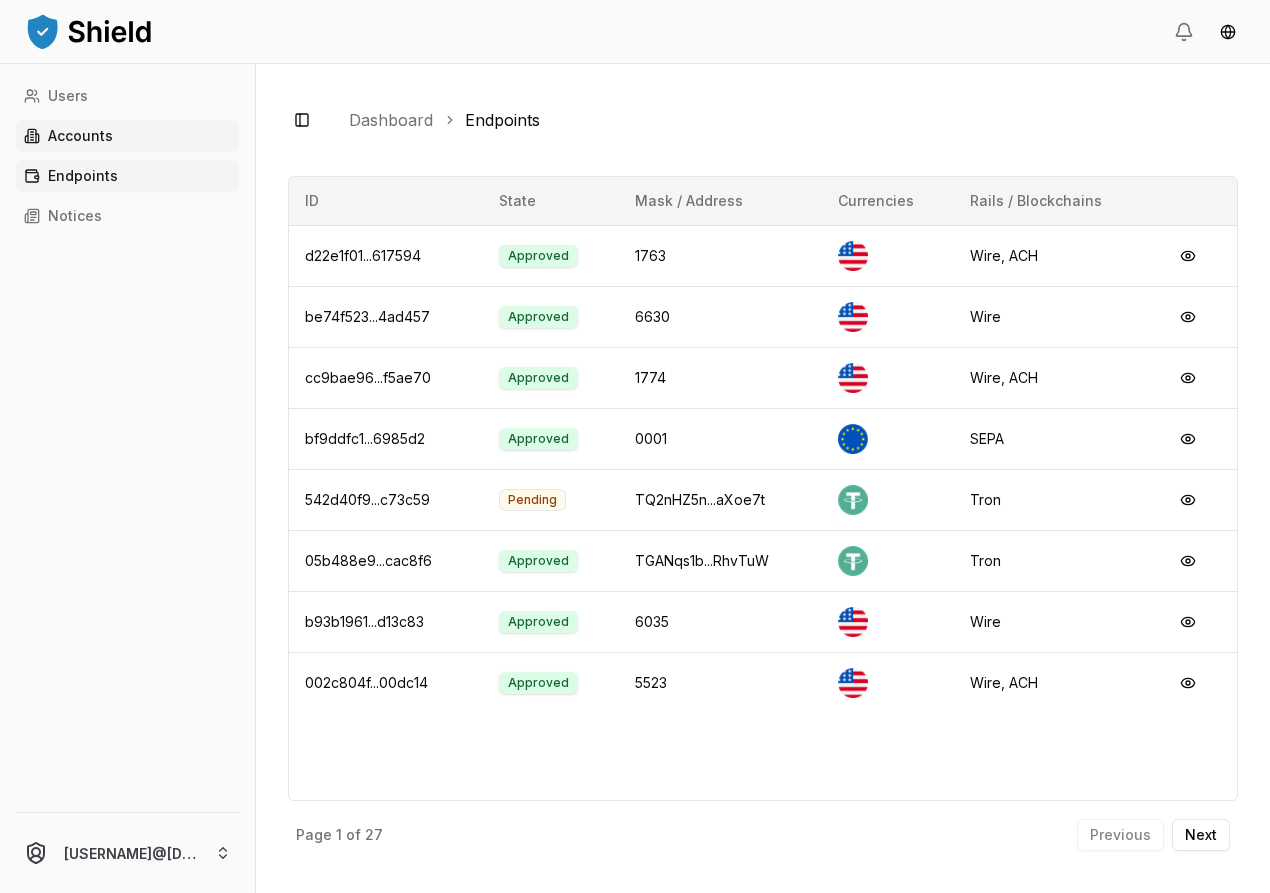 click on "Accounts" at bounding box center [127, 136] 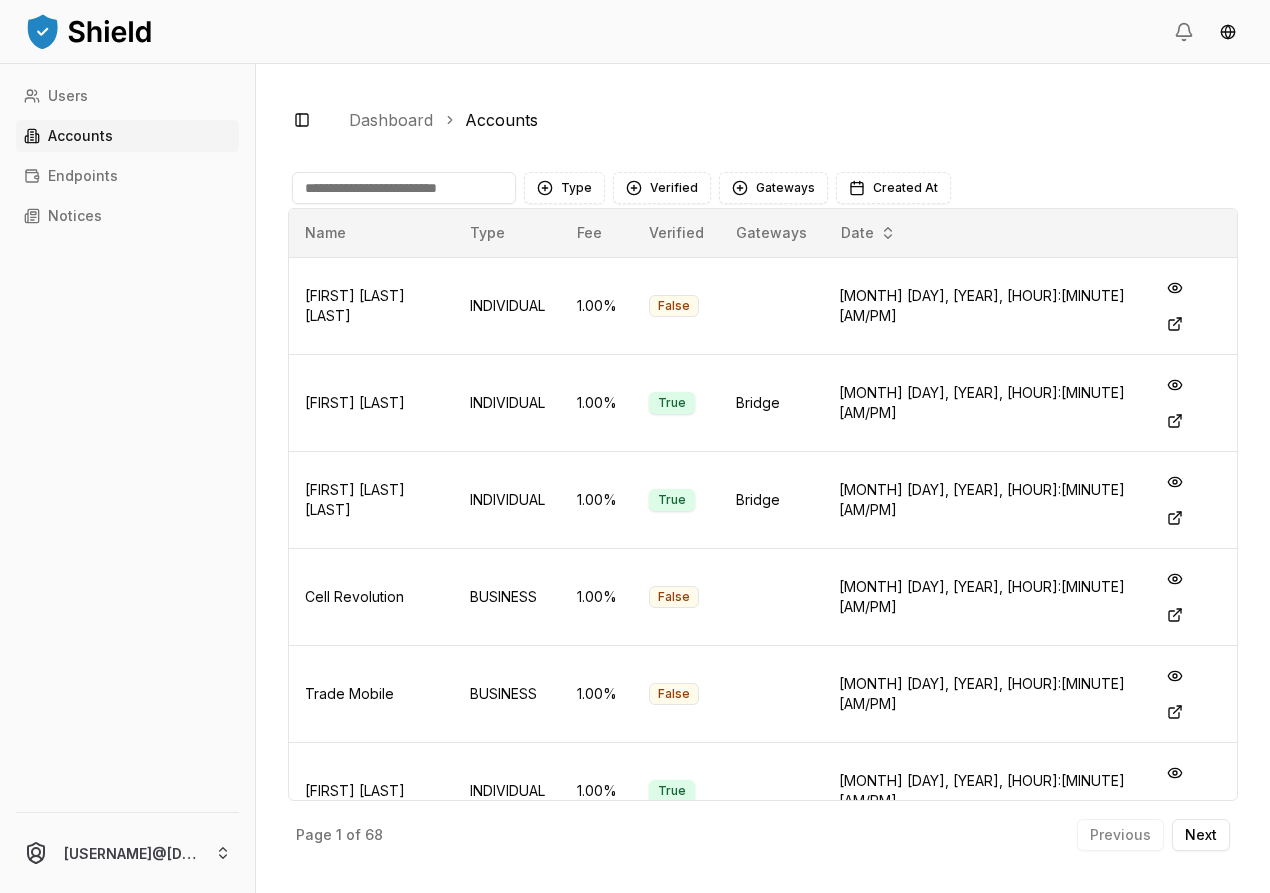 click at bounding box center (404, 188) 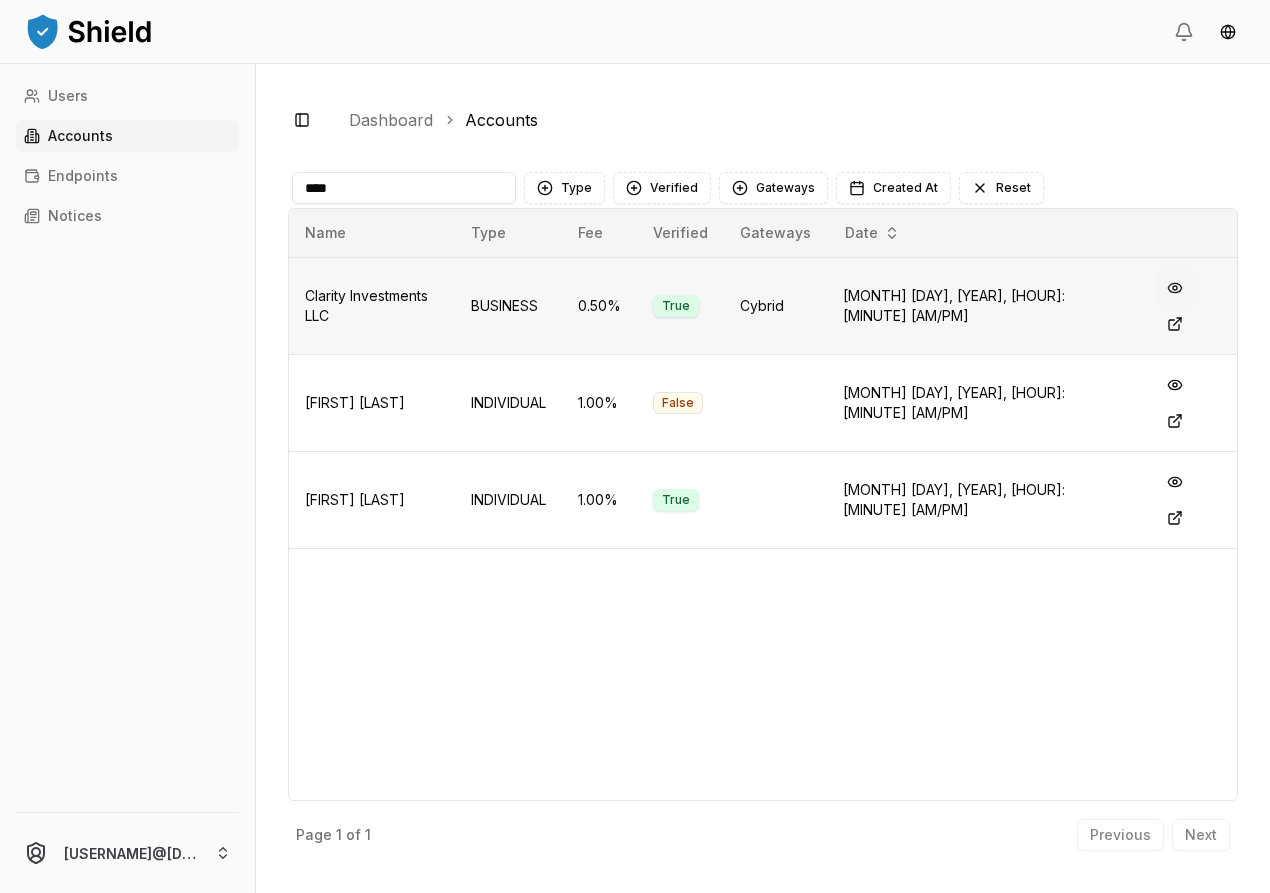 type on "****" 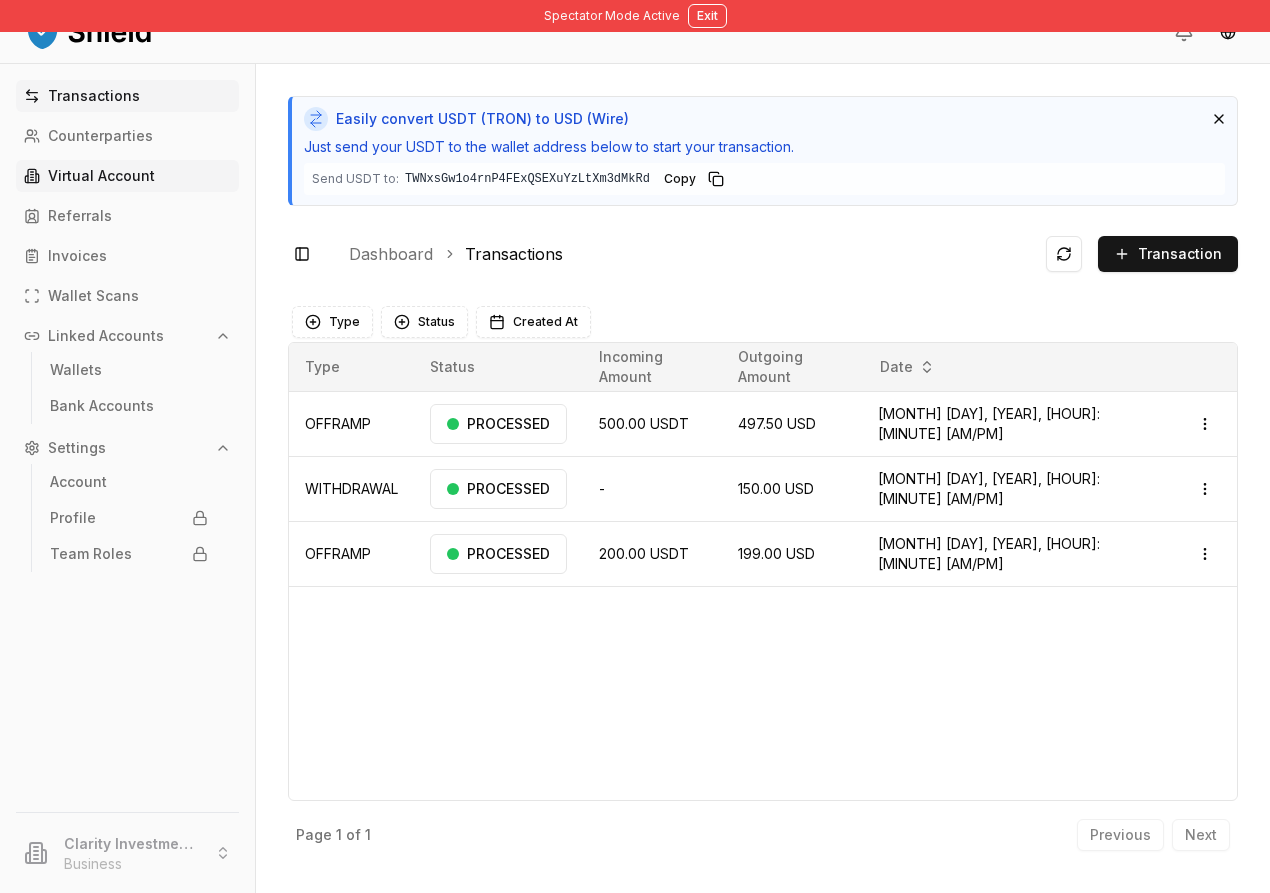 click on "Virtual Account" at bounding box center (101, 176) 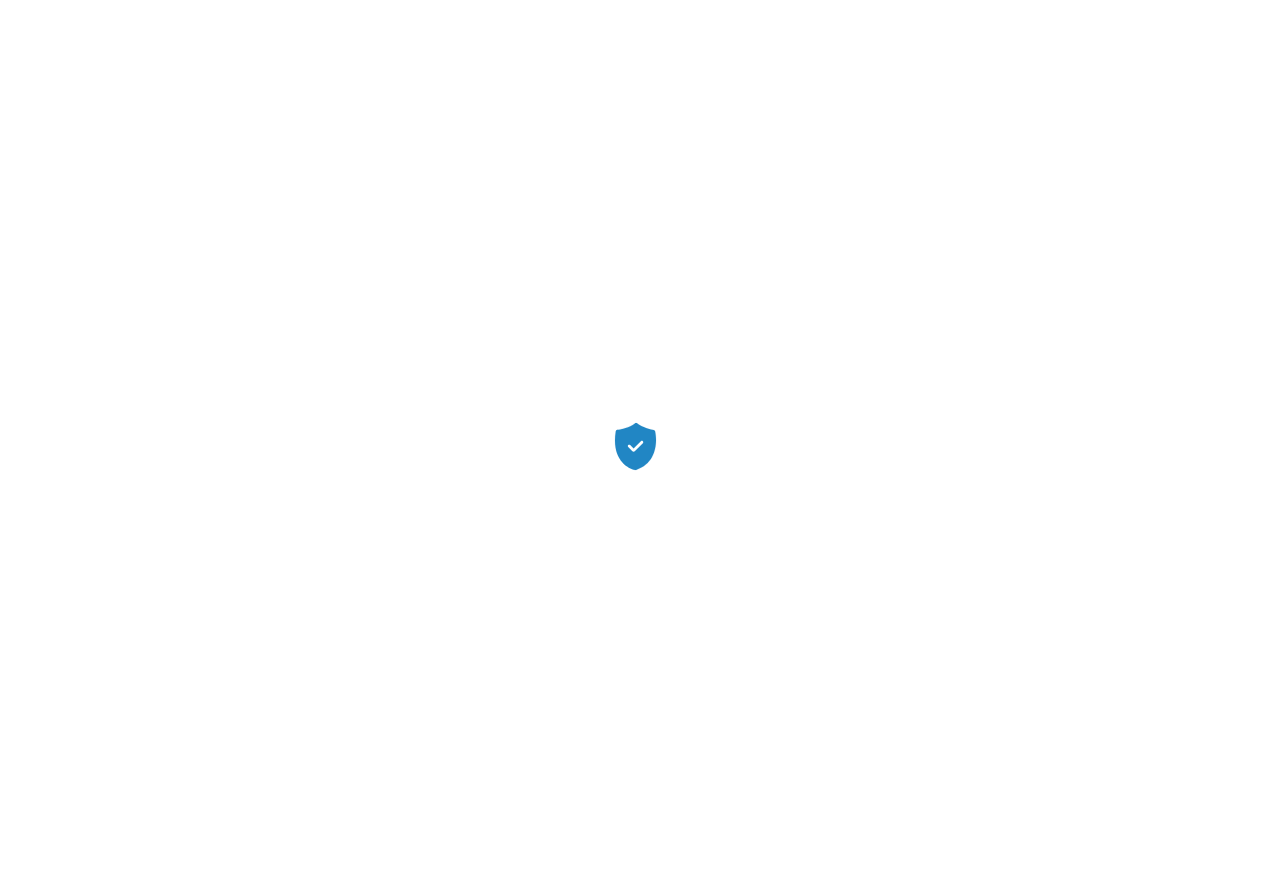 scroll, scrollTop: 0, scrollLeft: 0, axis: both 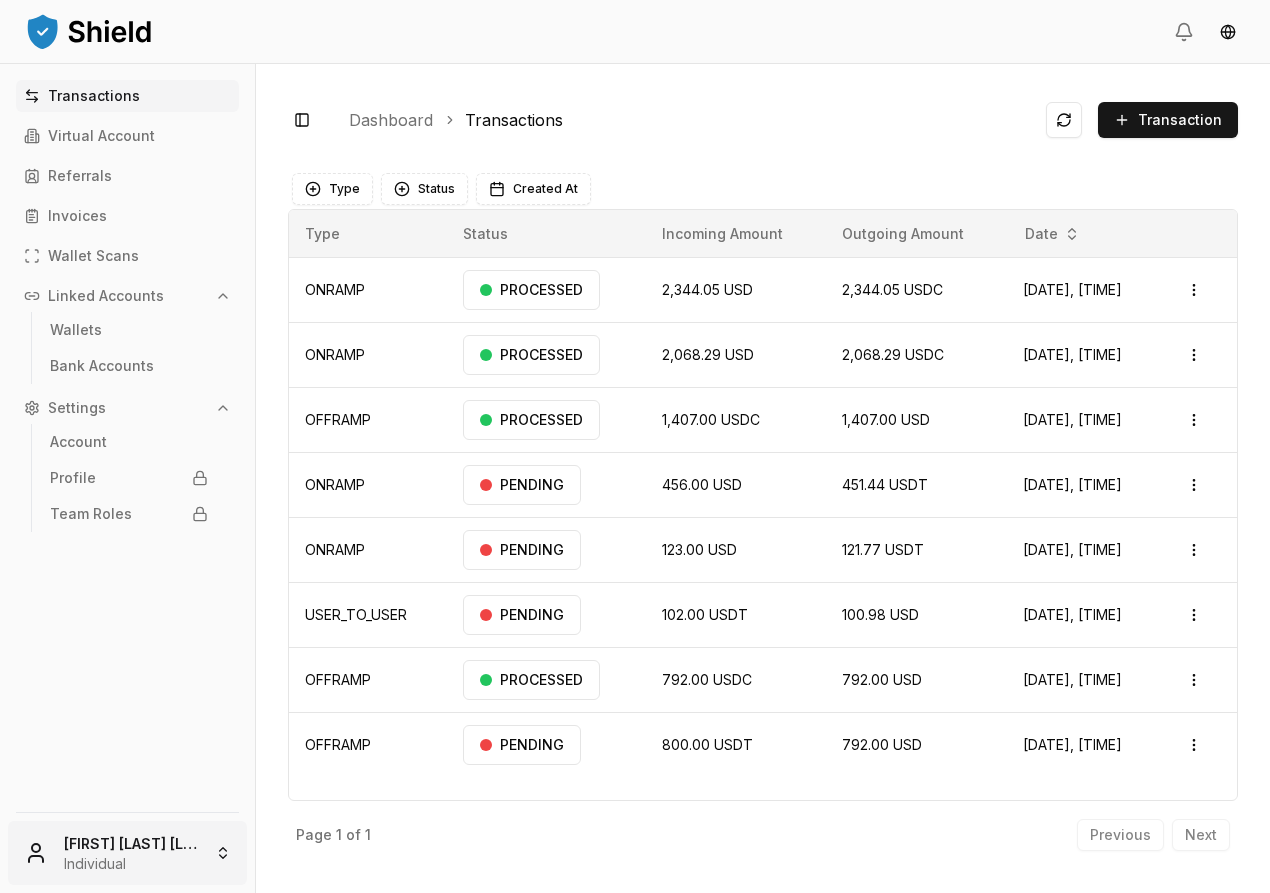 click on "Transactions Virtual Account Referrals Invoices Wallet Scans Linked Accounts Wallets Bank Accounts Settings Account Profile Team Roles Lucas Achaval Rodríguez Individual Toggle Sidebar Dashboard Transactions   Transaction ONRAMP   2,344.05 USD   2,344.05 USDC Jul 3, 2025, 2:11 PM PROCESSED Open menu ONRAMP   2,068.29 USD   2,068.29 USDC Jun 13, 2025, 4:02 PM PROCESSED Open menu OFFRAMP   1,407.00 USDC   1,407.00 USD May 9, 2025, 4:17 PM PROCESSED Open menu ONRAMP   456.00 USD   451.44 USDT Apr 29, 2025, 8:24 PM PENDING Open menu ONRAMP   123.00 USD   121.77 USDT Apr 29, 2025, 8:18 PM PENDING Open menu USER_TO_USER   102.00 USDT   100.98 USD Apr 14, 2025, 2:37 PM PENDING Open menu OFFRAMP   792.00 USDC   792.00 USD Apr 9, 2025, 12:55 PM PROCESSED Open menu OFFRAMP   800.00 USDT   792.00 USD Mar 11, 2025, 10:53 AM PENDING Open menu Page 1 of 1 Previous Next Type Status Created At Type Status Incoming Amount Outgoing Amount Date   ONRAMP   PROCESSED   2,344.05   USD   2,344.05   USDC   Jul 3, 2025, 2:11 PM" at bounding box center [635, 446] 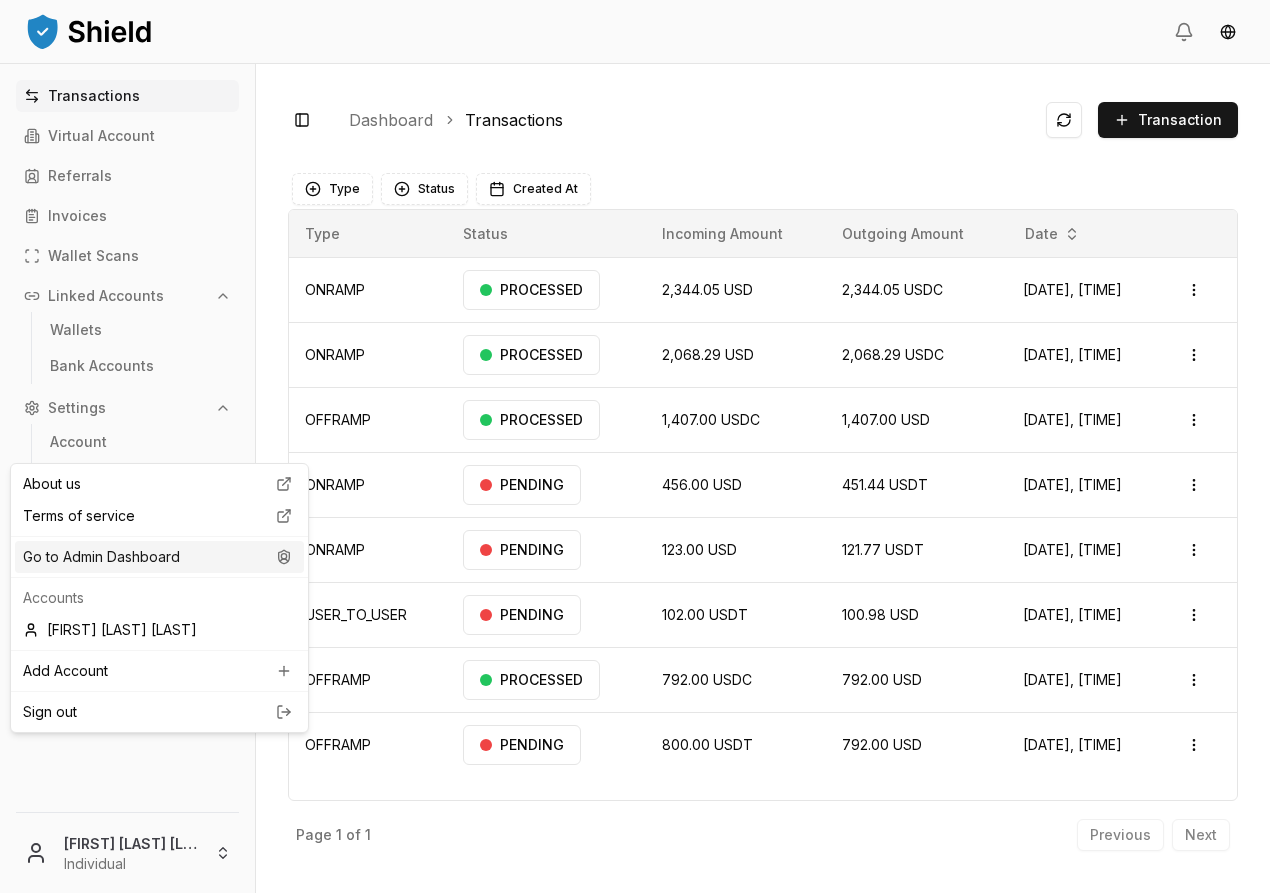 click on "Go to Admin Dashboard" at bounding box center [159, 557] 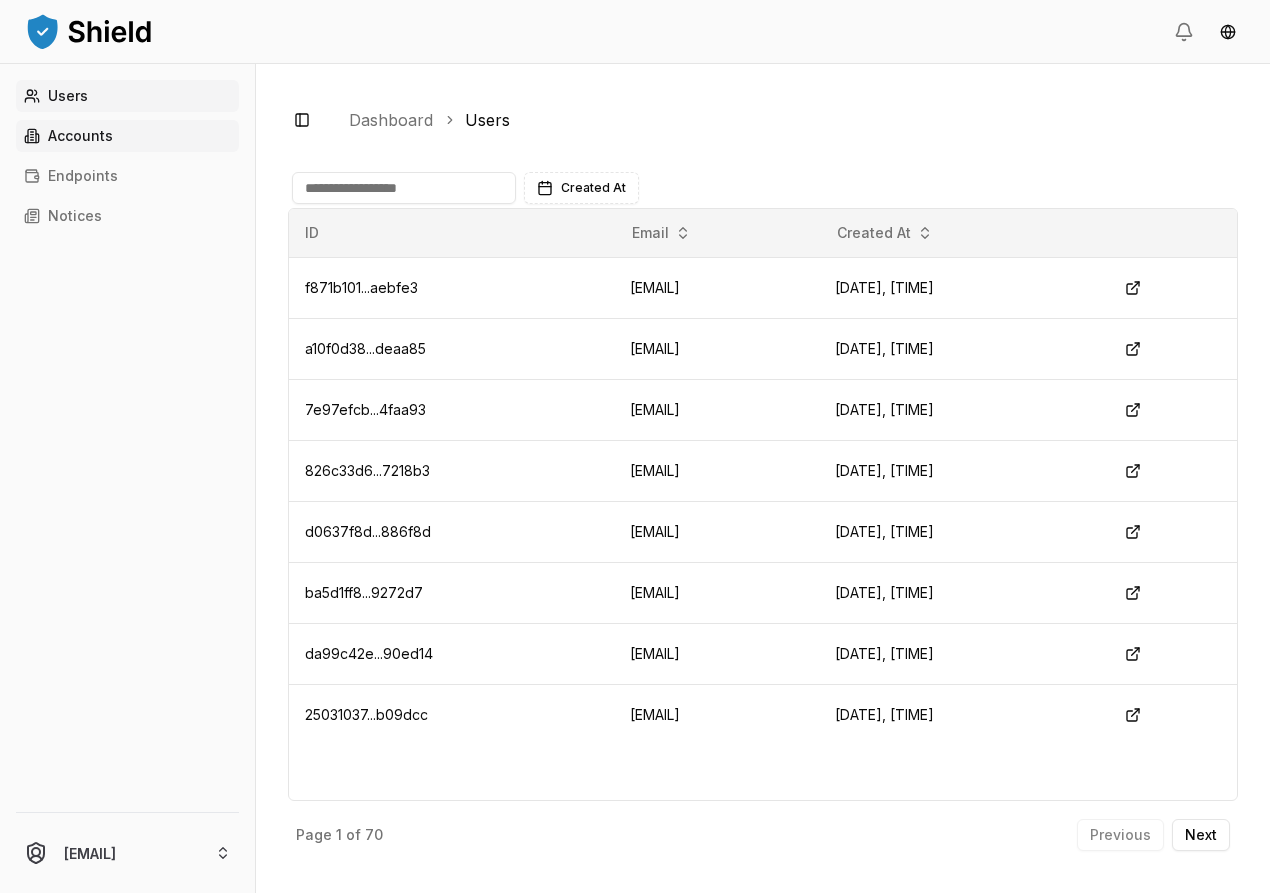 click on "Accounts" at bounding box center [127, 136] 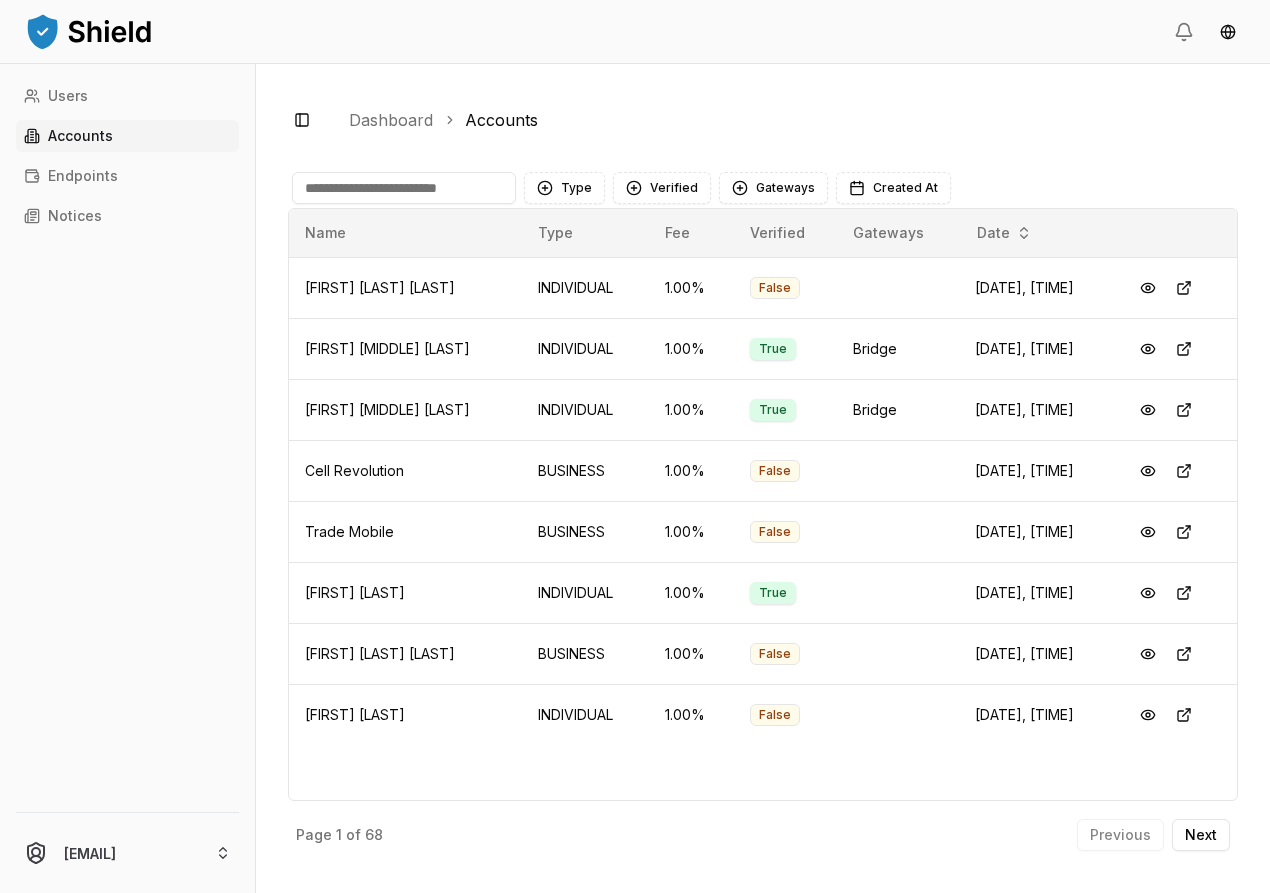 click at bounding box center (404, 188) 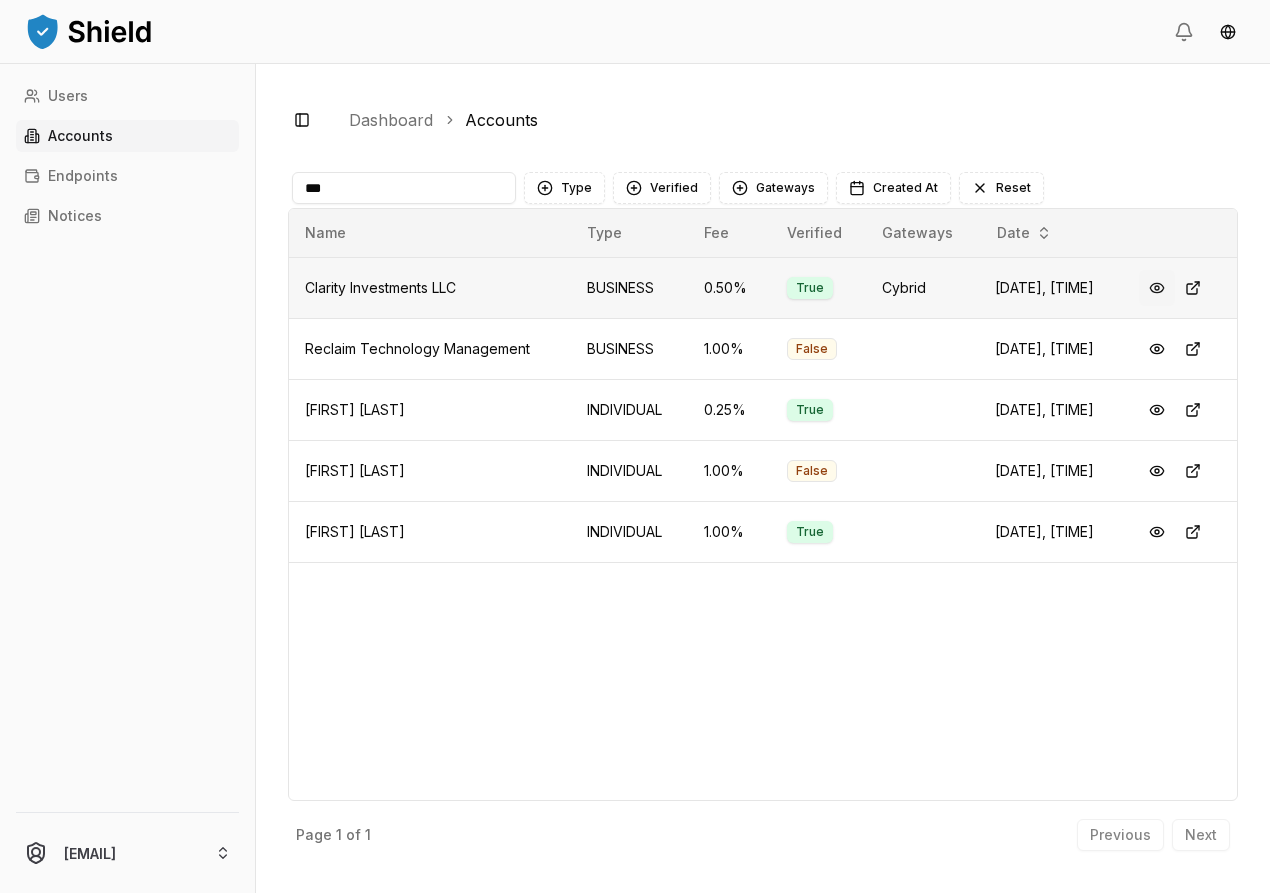 type on "***" 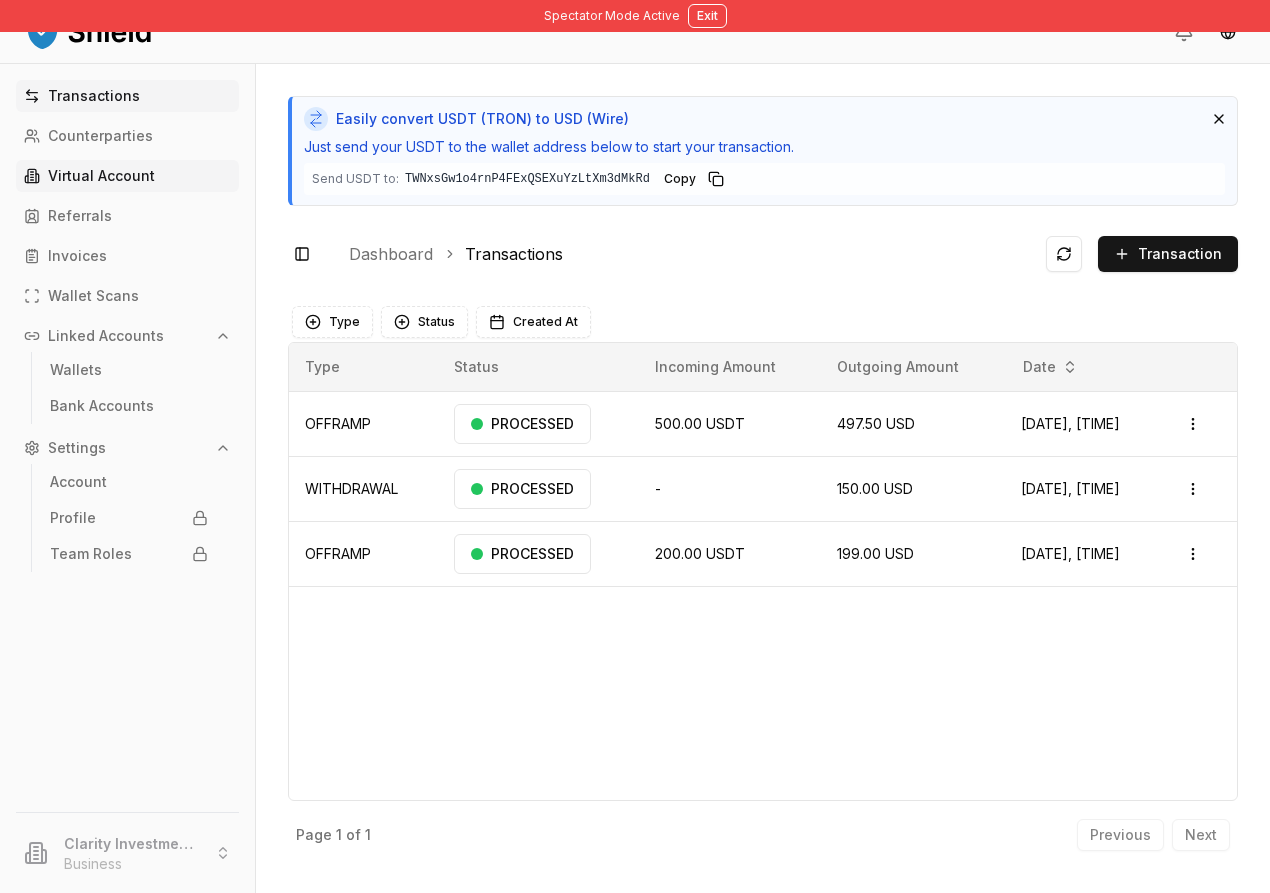 click on "Virtual Account" at bounding box center [101, 176] 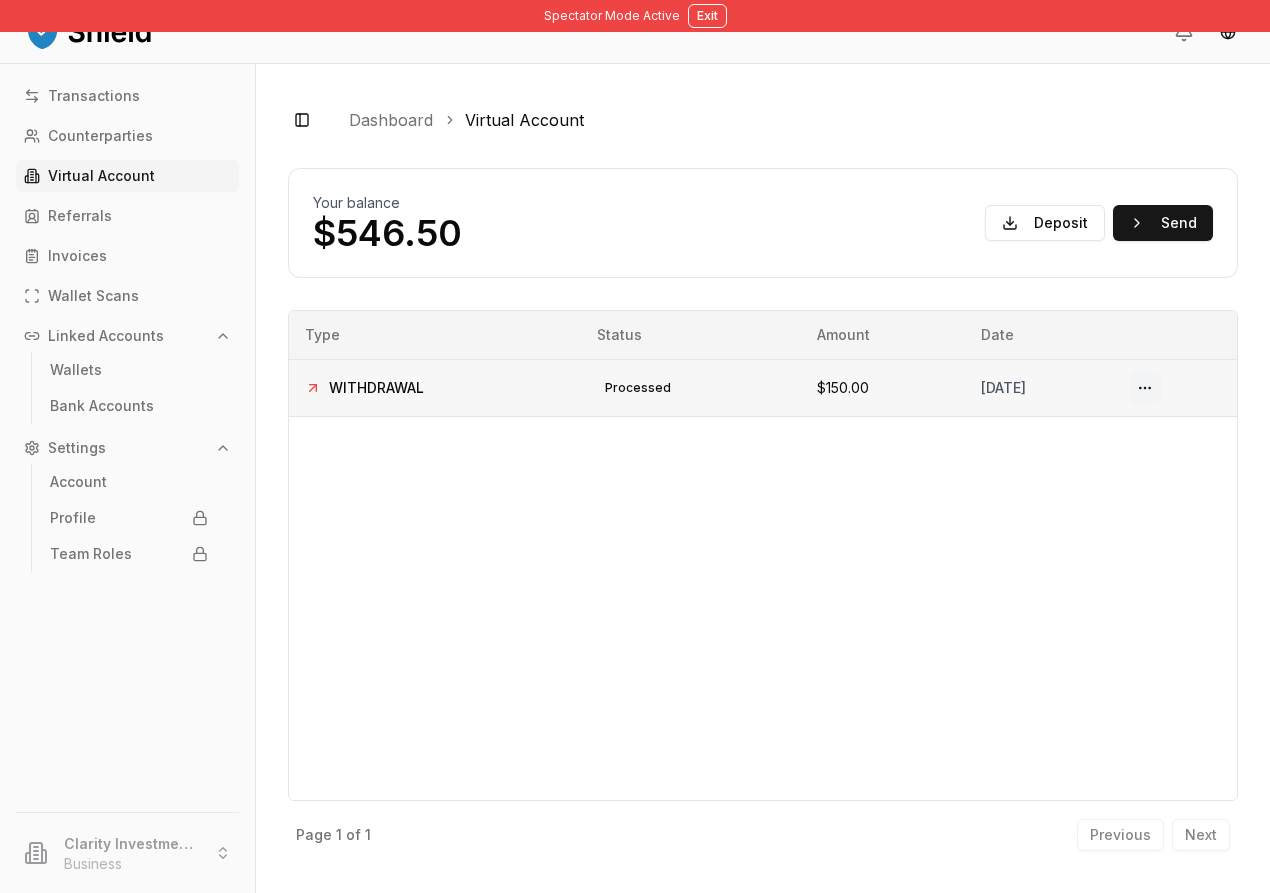 click at bounding box center (1145, 388) 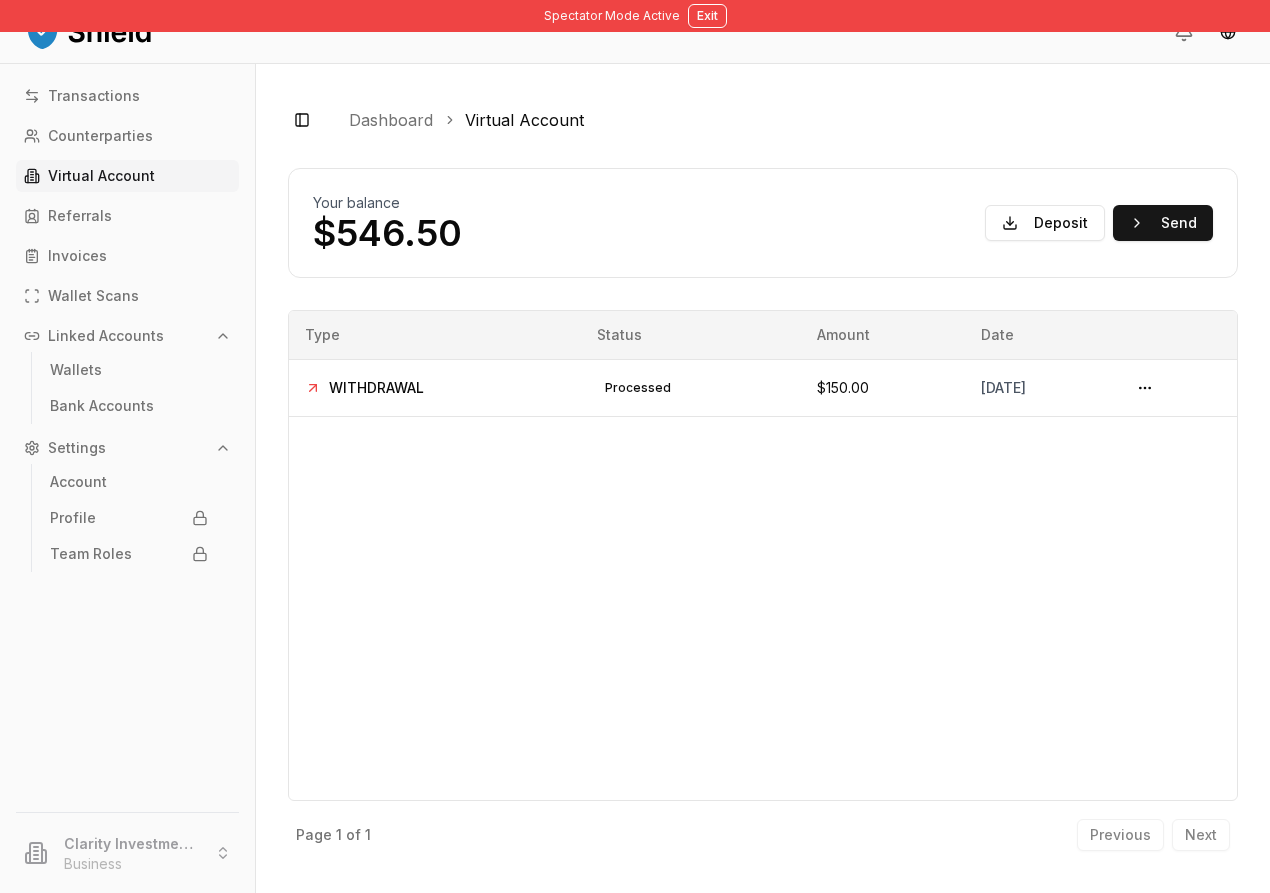 click on "Type Status Amount Date WITHDRAWAL processed $150.00 [DATE]" at bounding box center (763, 555) 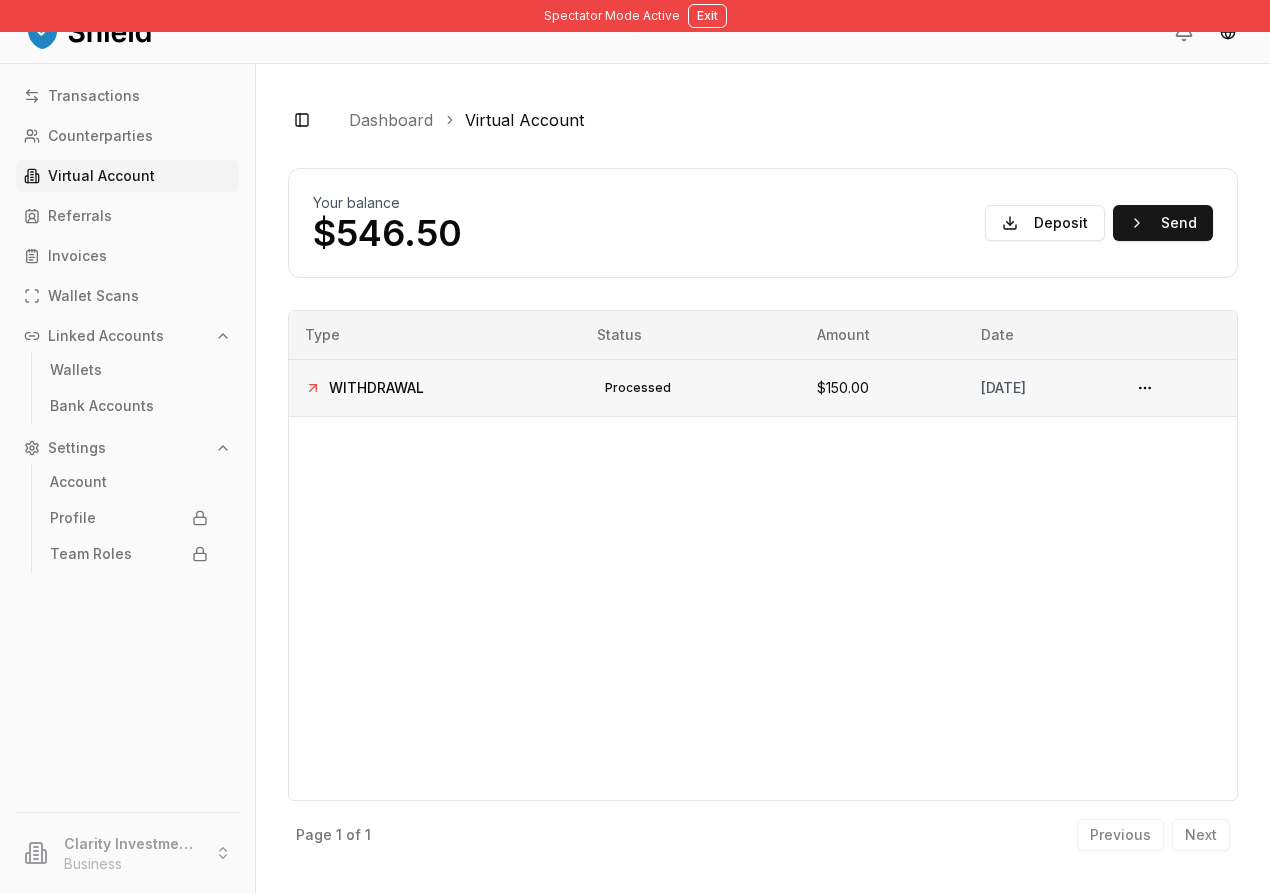 click on "$150.00" at bounding box center [843, 387] 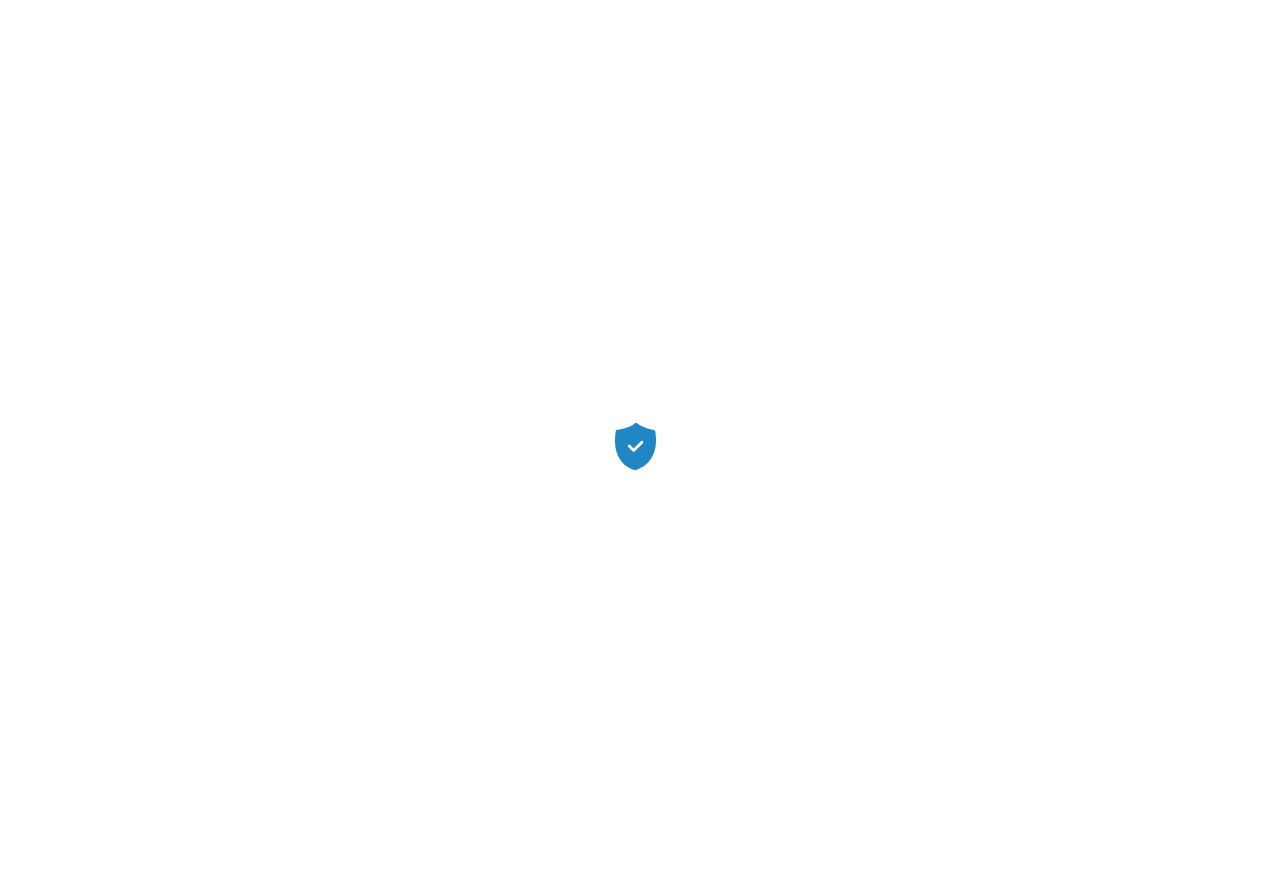 scroll, scrollTop: 0, scrollLeft: 0, axis: both 